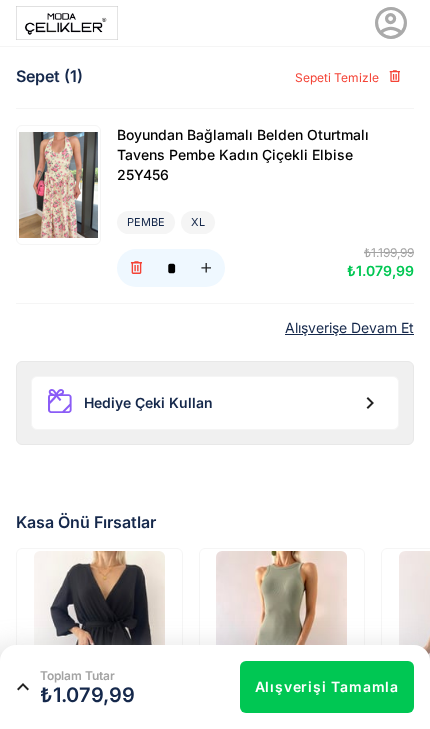 scroll, scrollTop: 0, scrollLeft: 0, axis: both 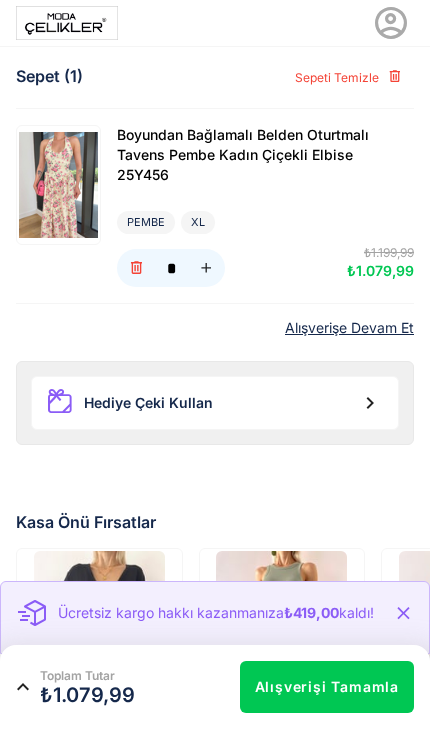 click on "Hediye Çeki Kullan" 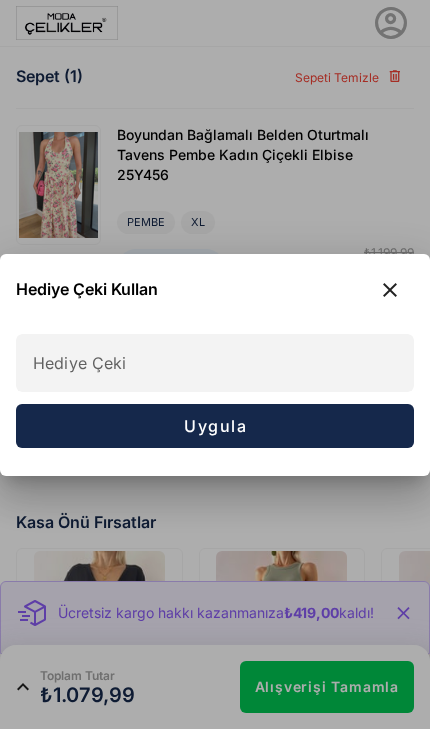 click on "Hediye Çeki" 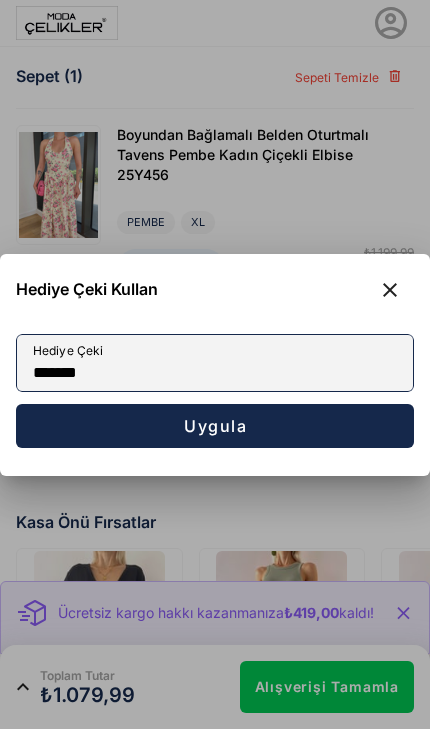 type on "*******" 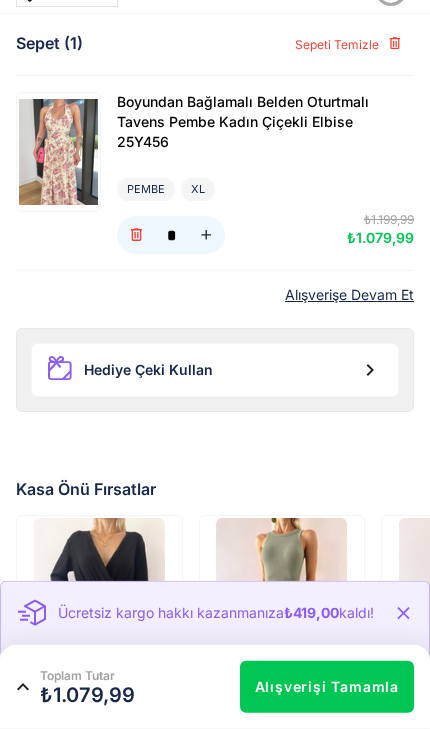 scroll, scrollTop: 0, scrollLeft: 0, axis: both 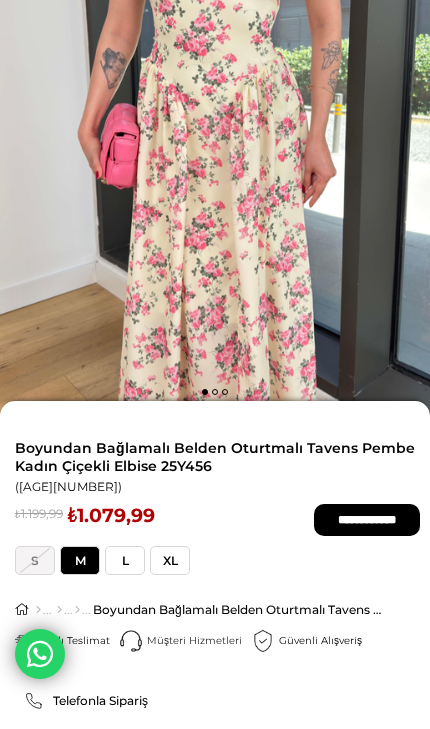 click on "XL" at bounding box center [170, 560] 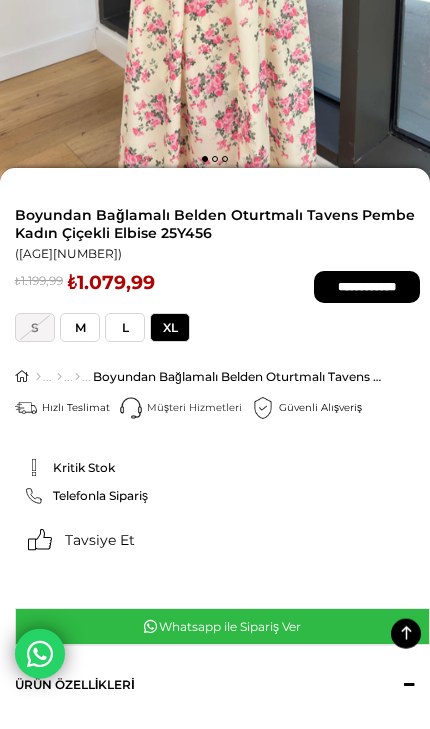 click on "**********" at bounding box center (367, 287) 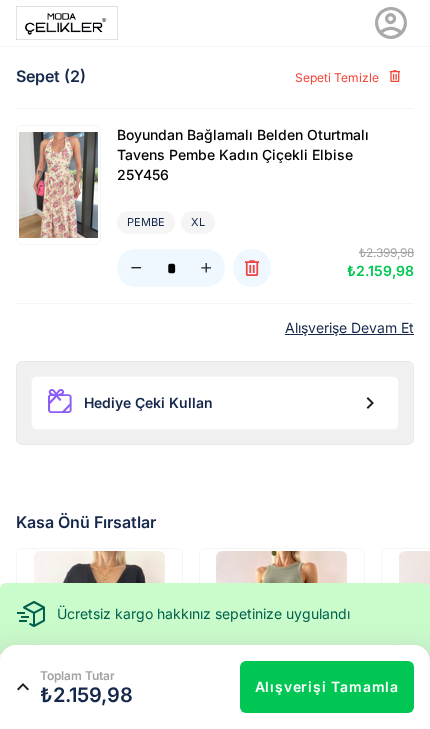 scroll, scrollTop: 0, scrollLeft: 0, axis: both 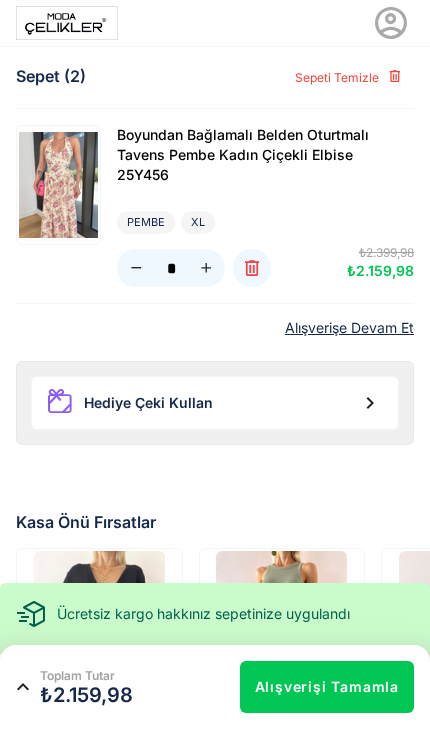 click at bounding box center (136, 268) 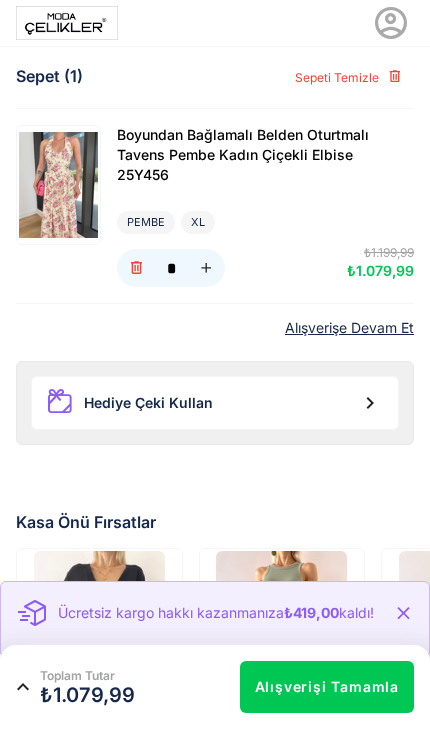 click on "Alışverişi Tamamla" 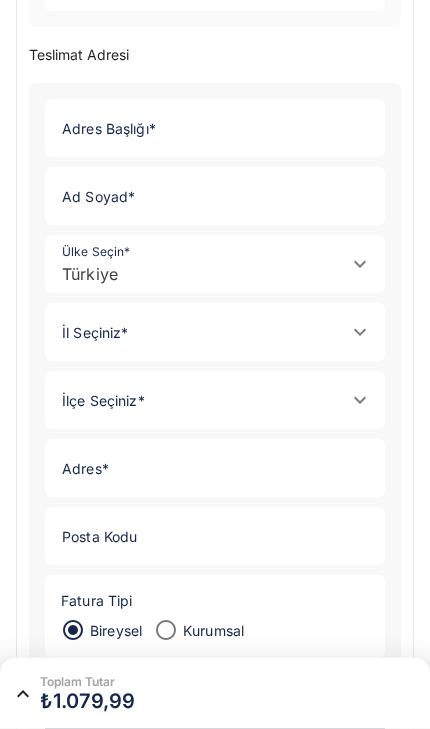scroll, scrollTop: 0, scrollLeft: 0, axis: both 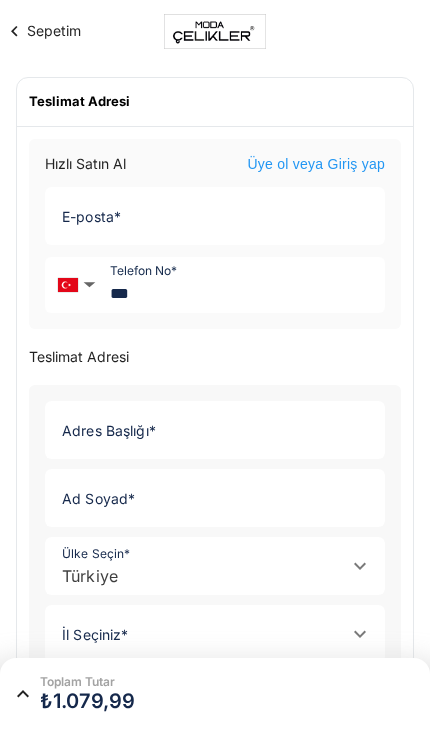 click on "E-posta *" 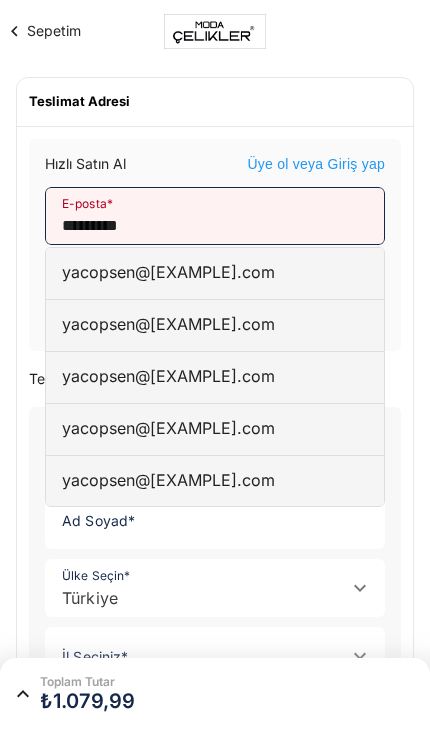 click on "yacopsen@[EXAMPLE].com" 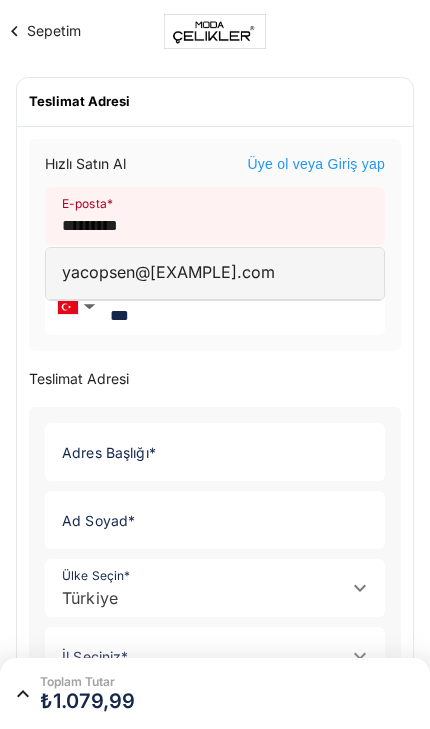 type on "**********" 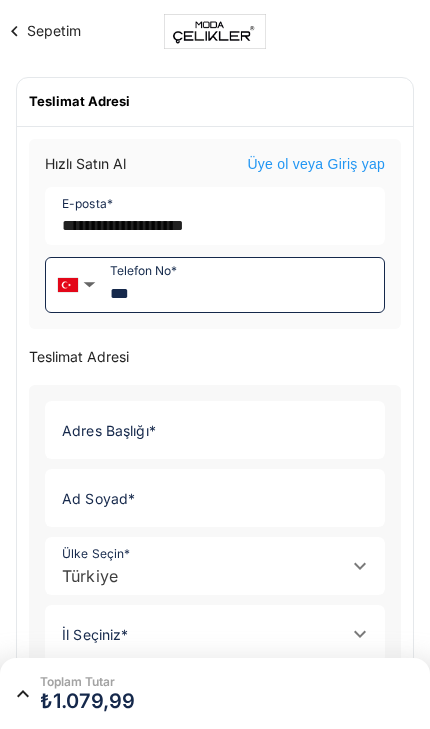 click on "***" at bounding box center (243, 285) 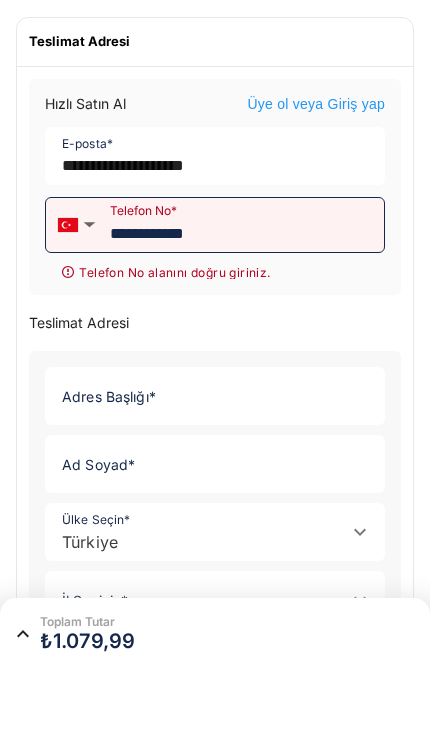 type on "**********" 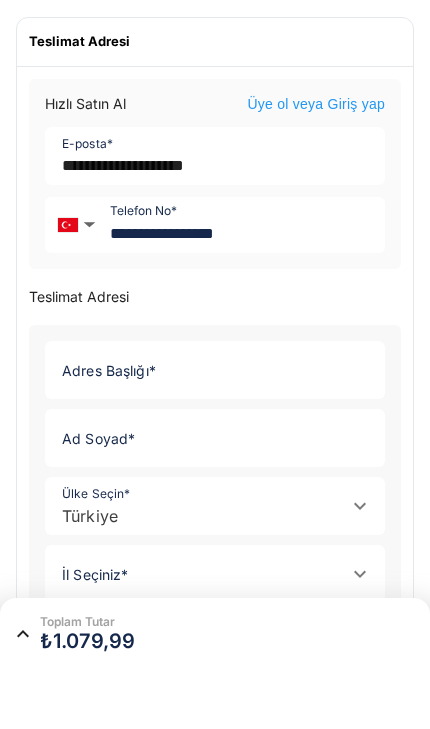 click on "Adres Başlığı *" 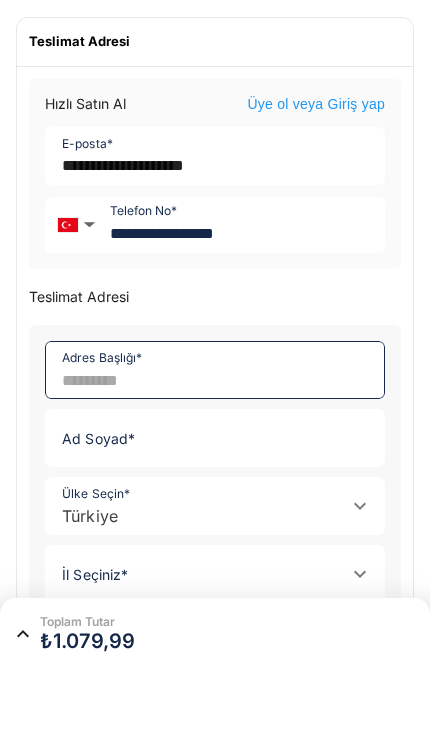 type on "**********" 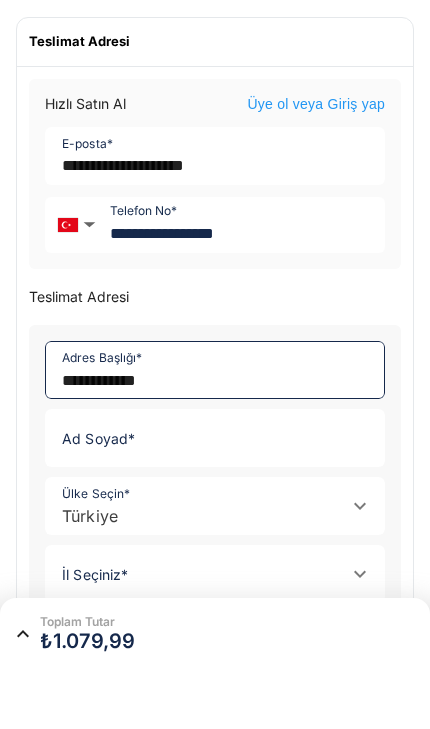 type on "*******" 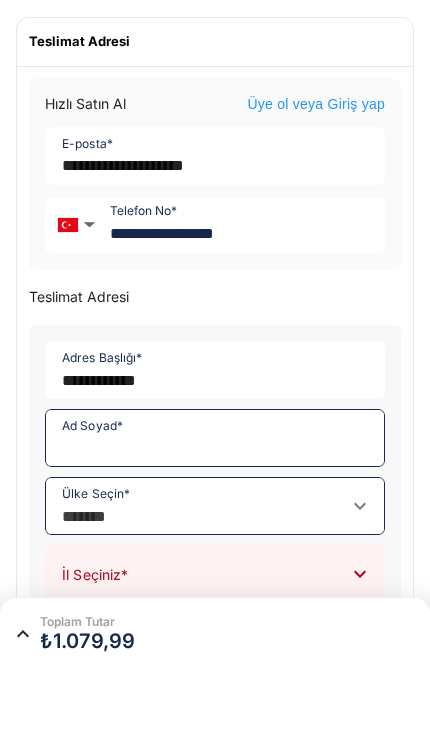 scroll, scrollTop: 66, scrollLeft: 0, axis: vertical 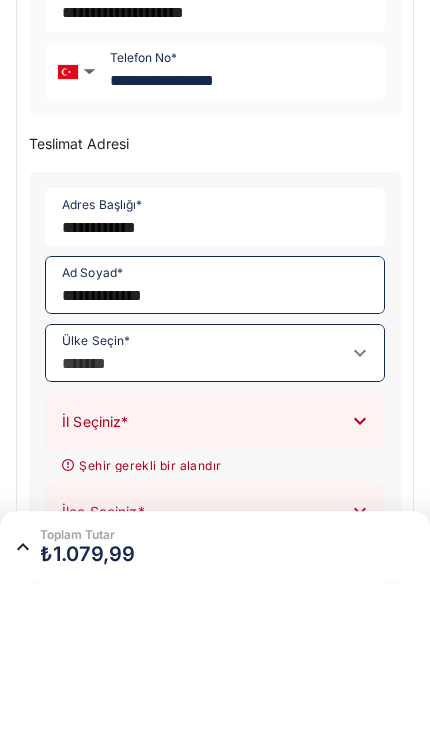 type on "**********" 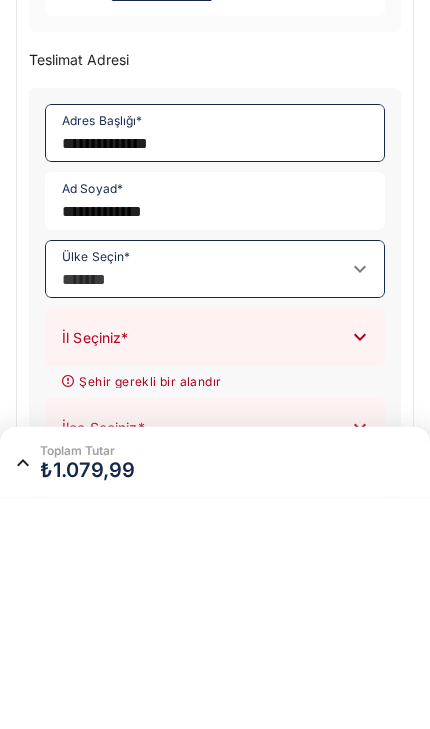 type on "**********" 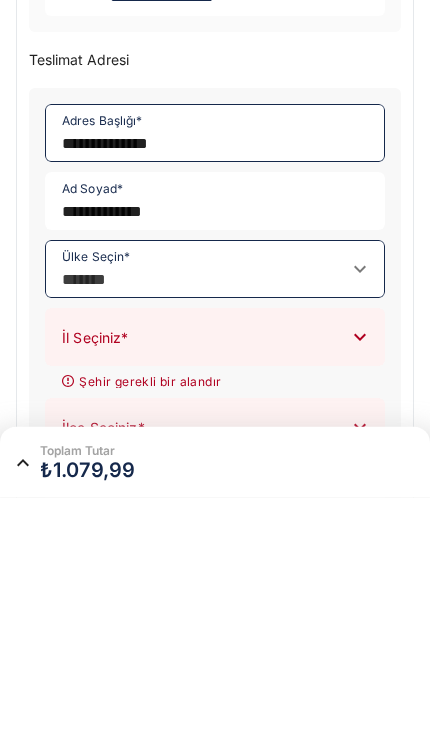 scroll, scrollTop: 134, scrollLeft: 0, axis: vertical 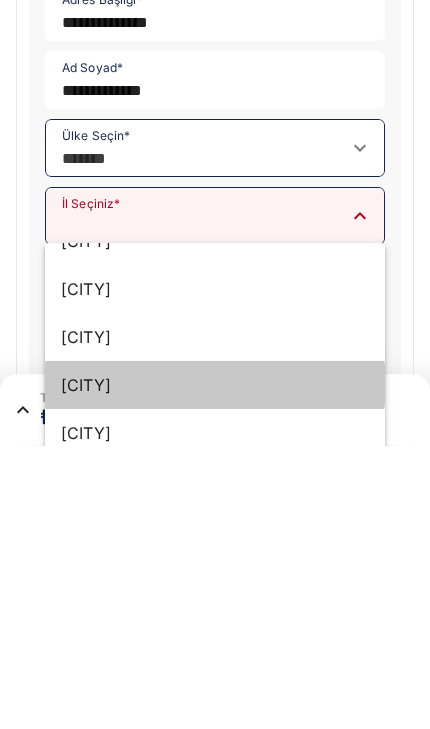 click on "[CITY]" 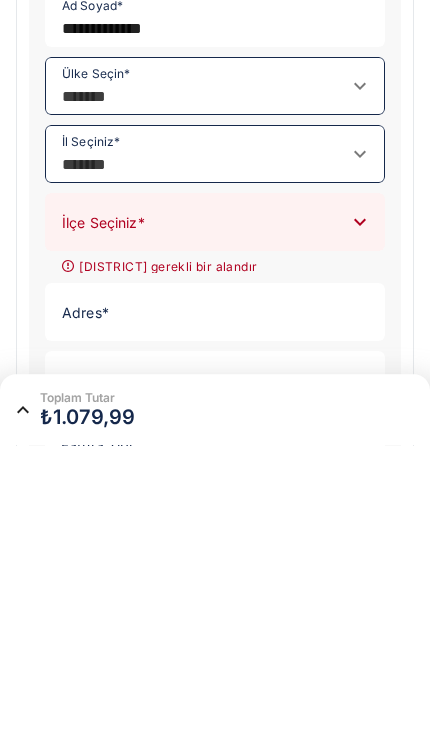 scroll, scrollTop: 199, scrollLeft: 0, axis: vertical 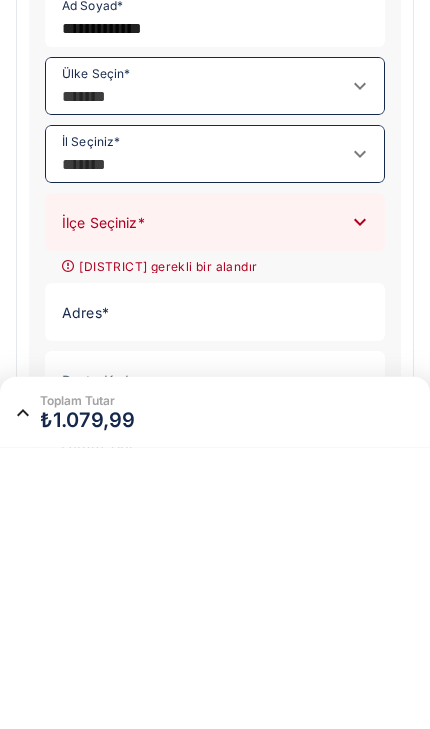 click on "Adres *" 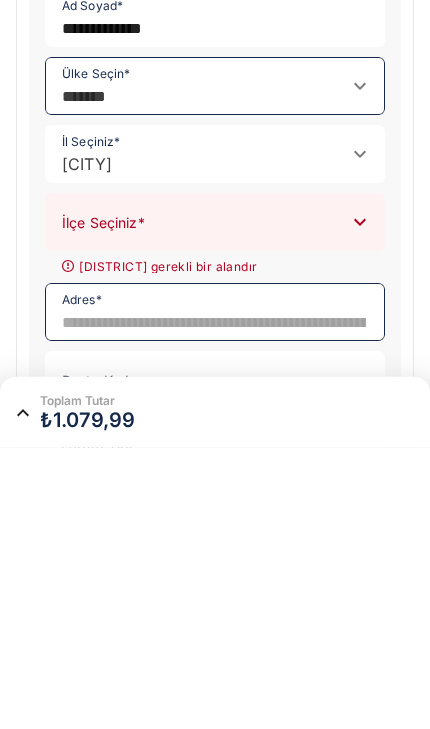 click on "İlçe Seçiniz *" 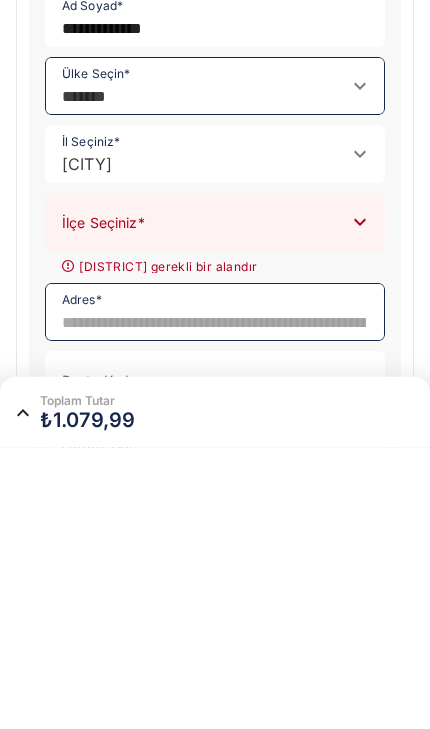 scroll, scrollTop: 202, scrollLeft: 0, axis: vertical 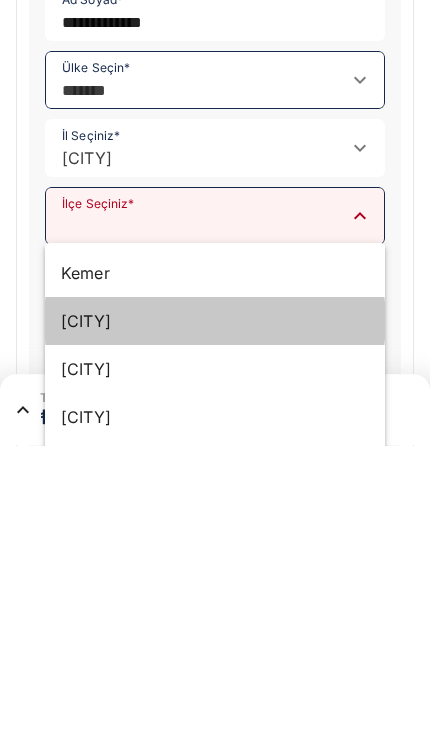 click on "[CITY]" at bounding box center [215, 605] 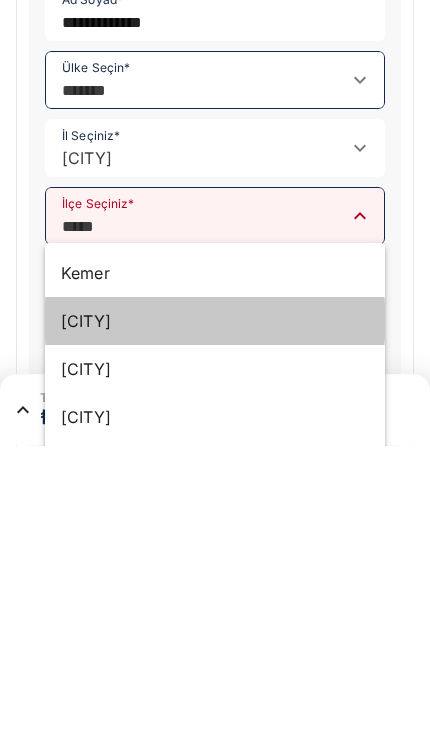 scroll, scrollTop: 0, scrollLeft: 0, axis: both 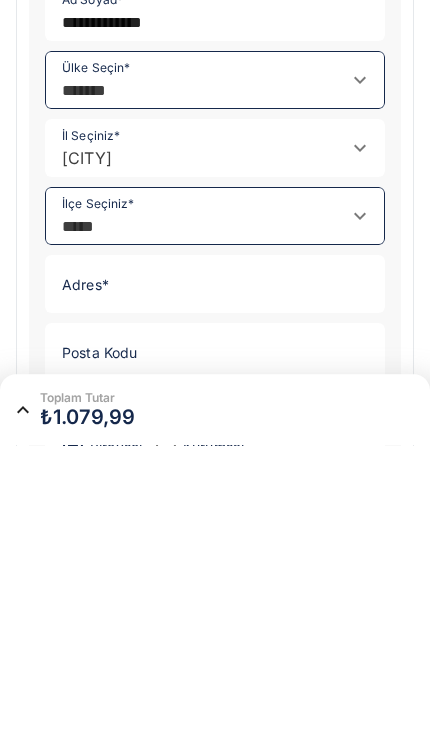 click on "Posta Kodu" 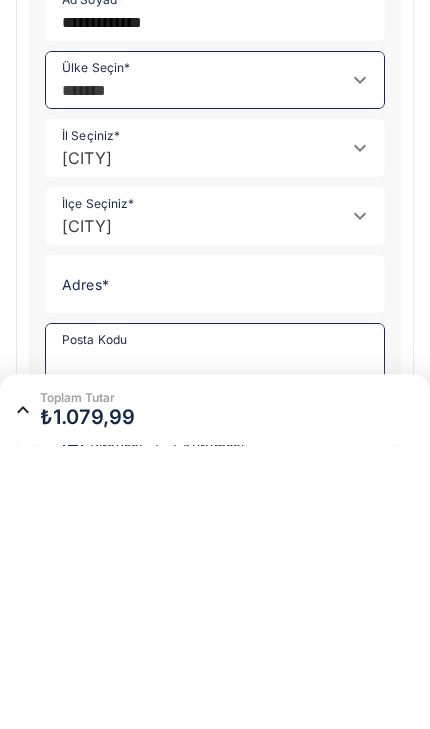 click on "Adres *" 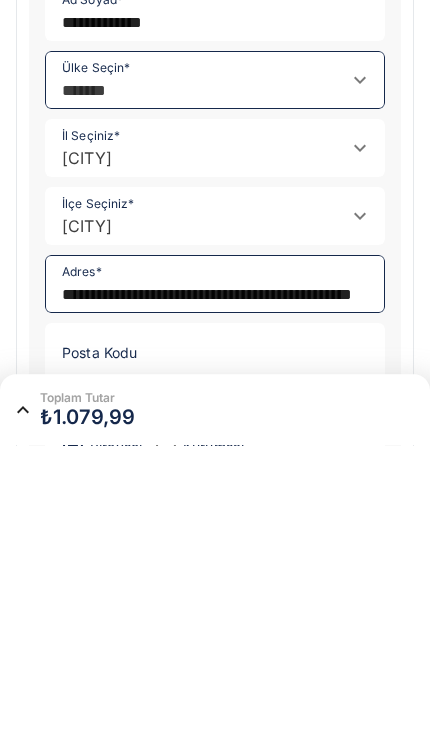 type on "**********" 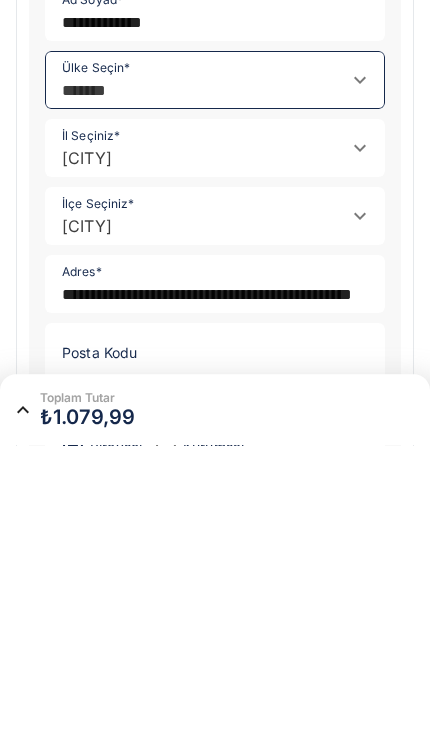 scroll, scrollTop: 486, scrollLeft: 0, axis: vertical 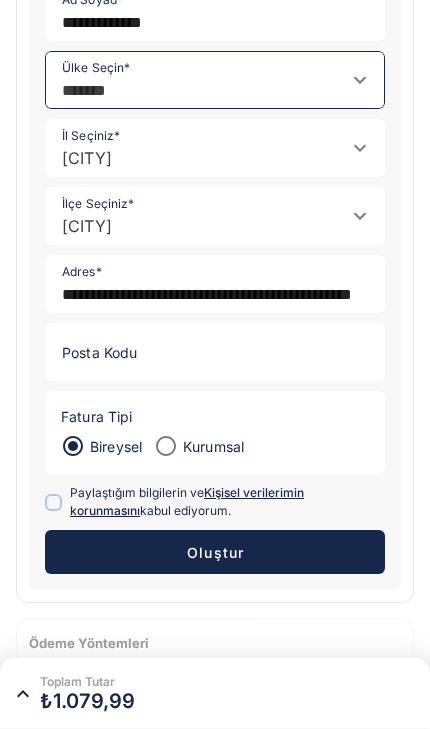 click at bounding box center (53, 502) 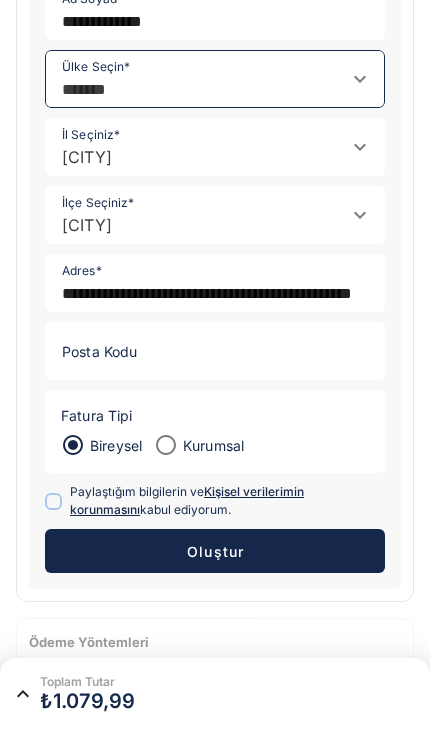 click on "Oluştur" at bounding box center [215, 551] 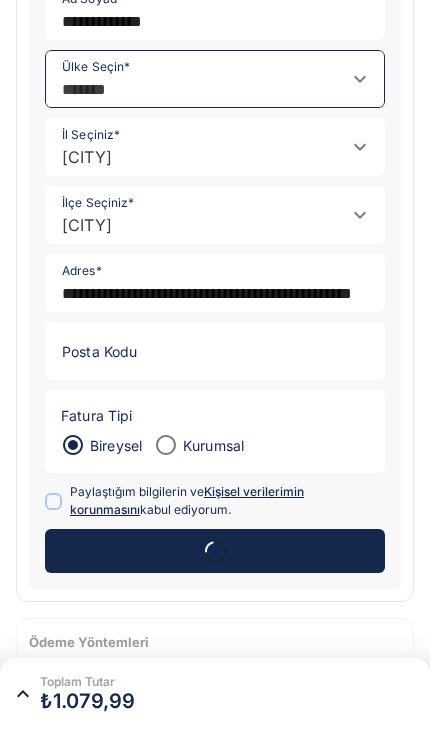 scroll, scrollTop: 92, scrollLeft: 0, axis: vertical 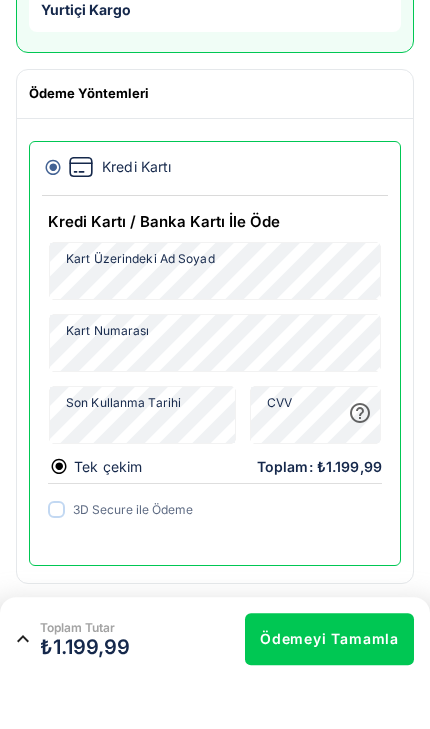 click at bounding box center (31, 690) 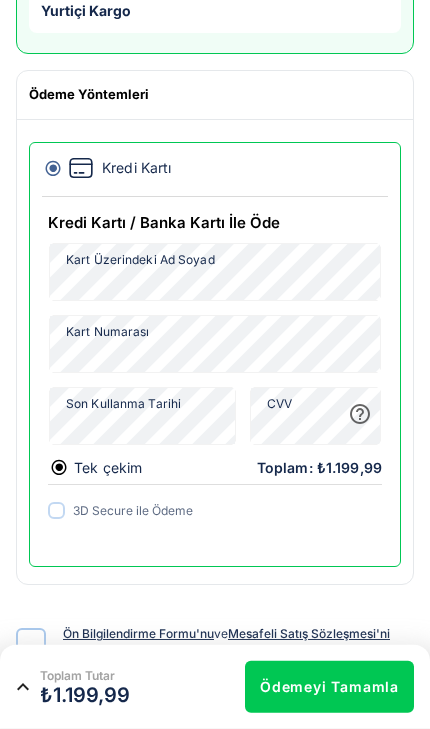 scroll, scrollTop: 300, scrollLeft: 0, axis: vertical 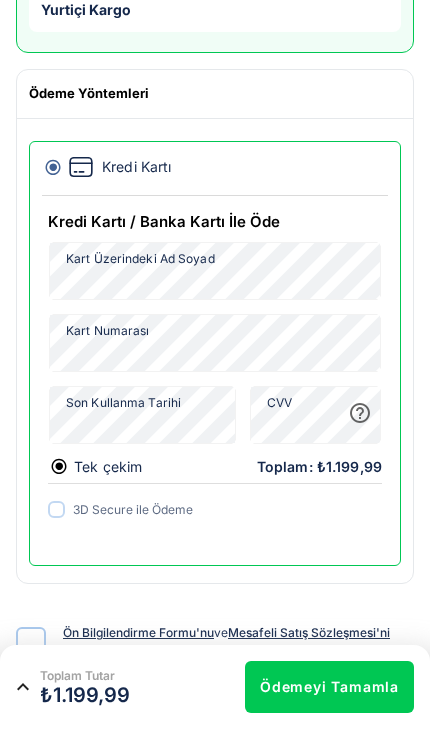 click on "Ödemeyi Tamamla" 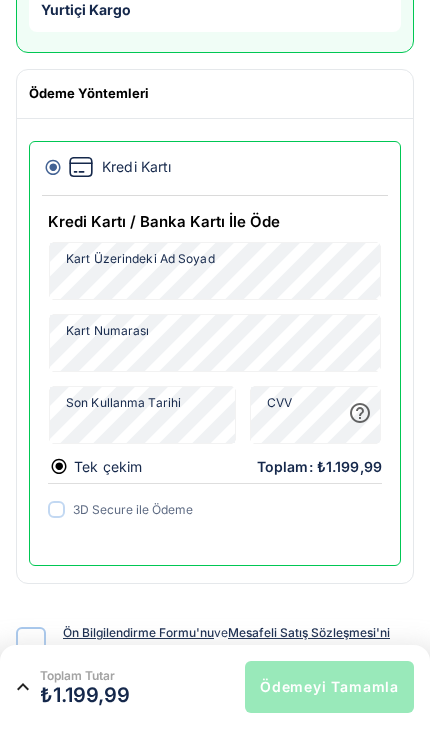 scroll, scrollTop: 0, scrollLeft: 0, axis: both 